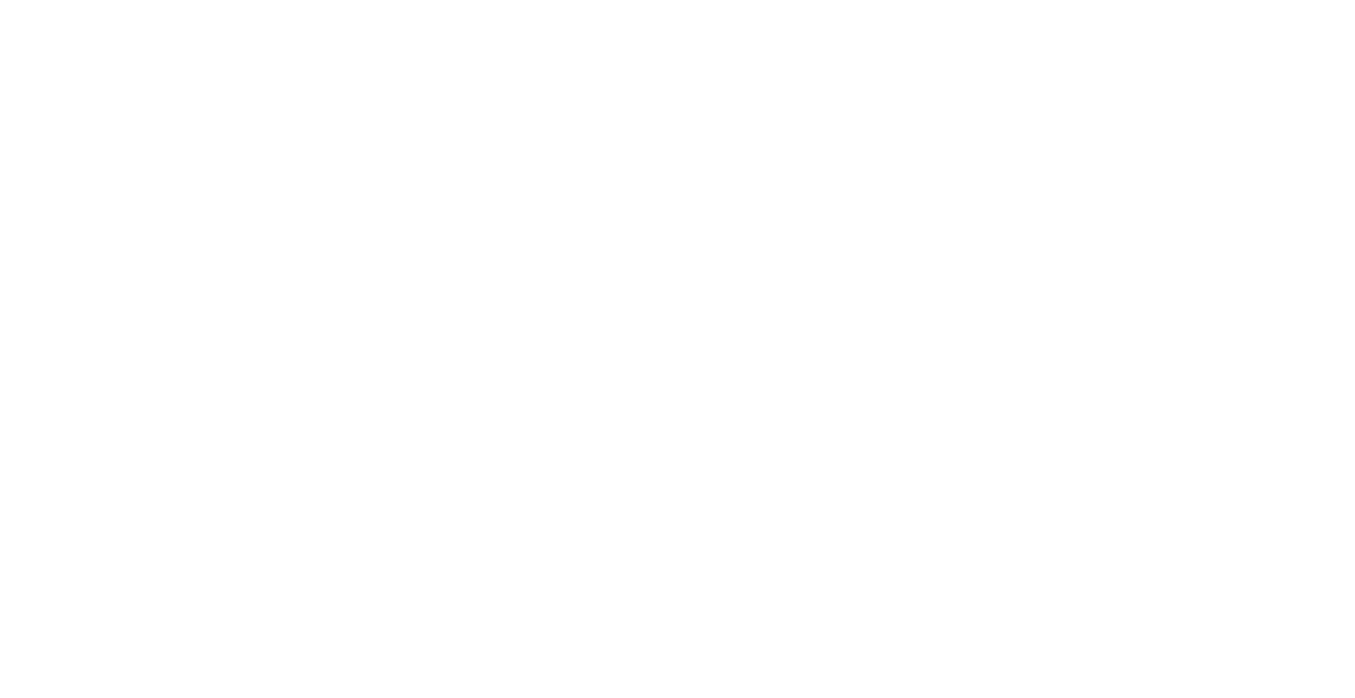 scroll, scrollTop: 0, scrollLeft: 0, axis: both 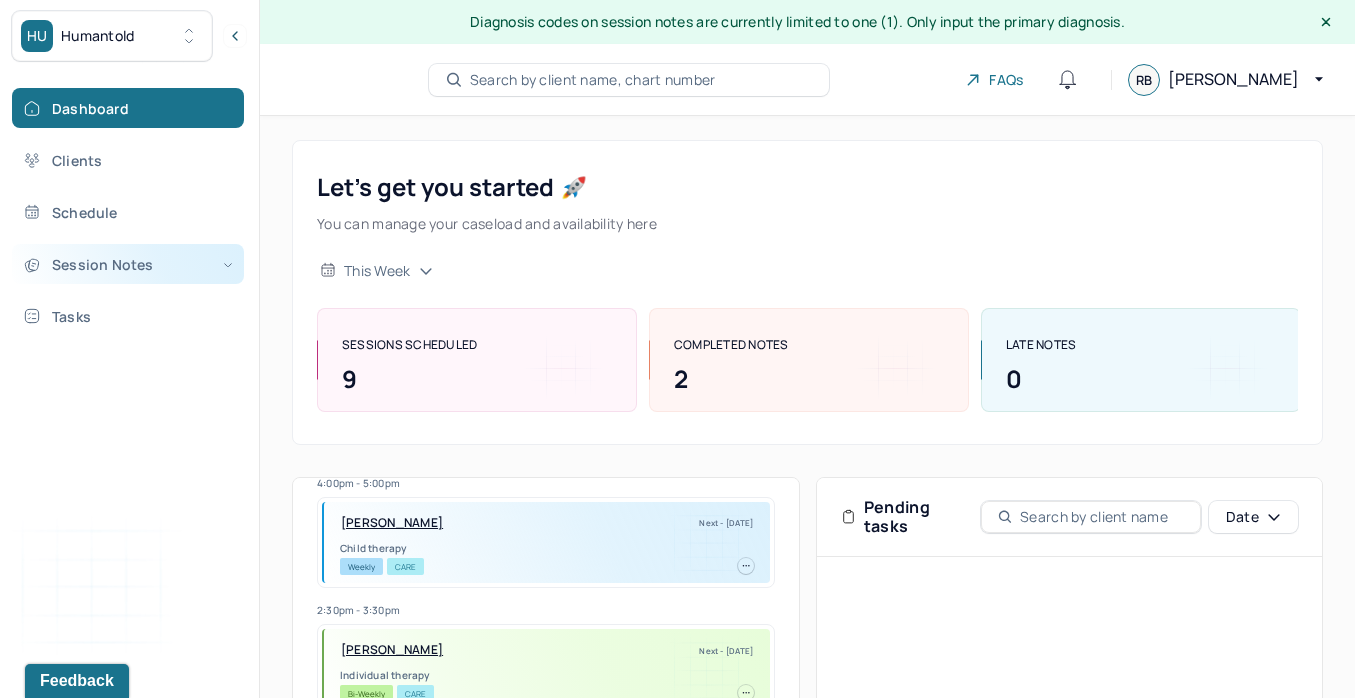 click on "Session Notes" at bounding box center (128, 264) 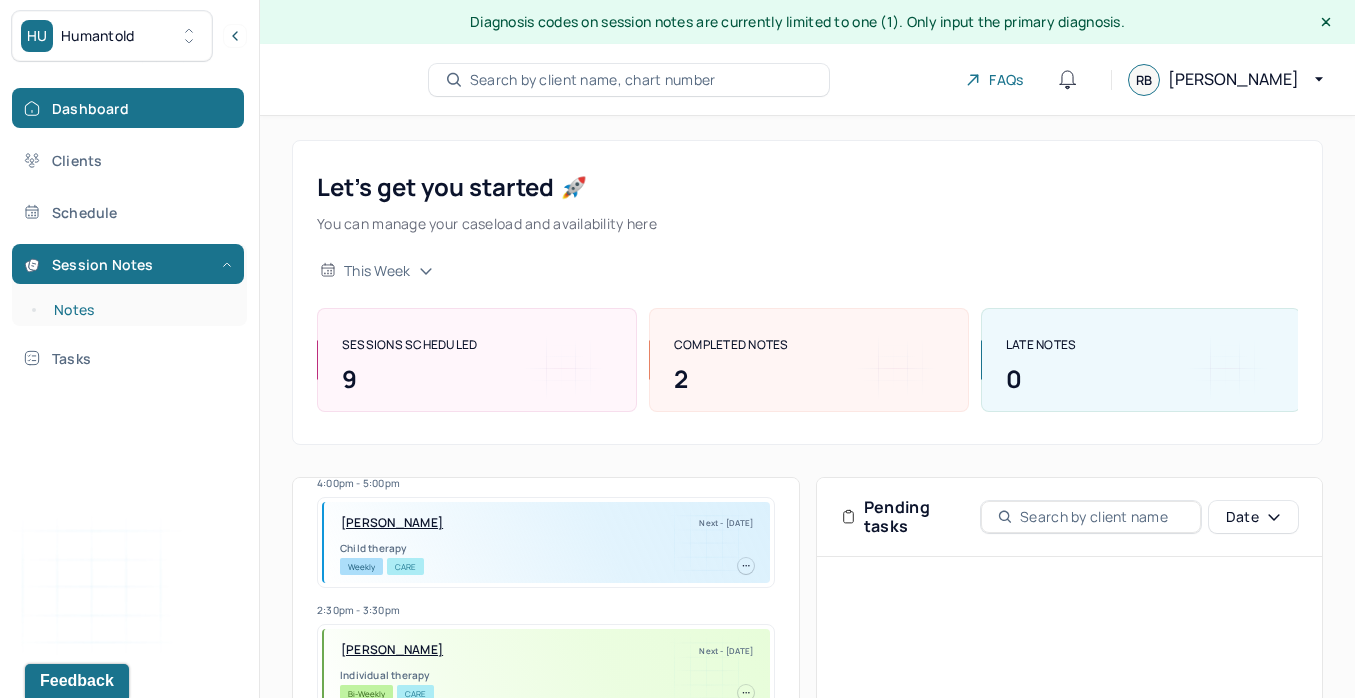 click on "Notes" at bounding box center [139, 310] 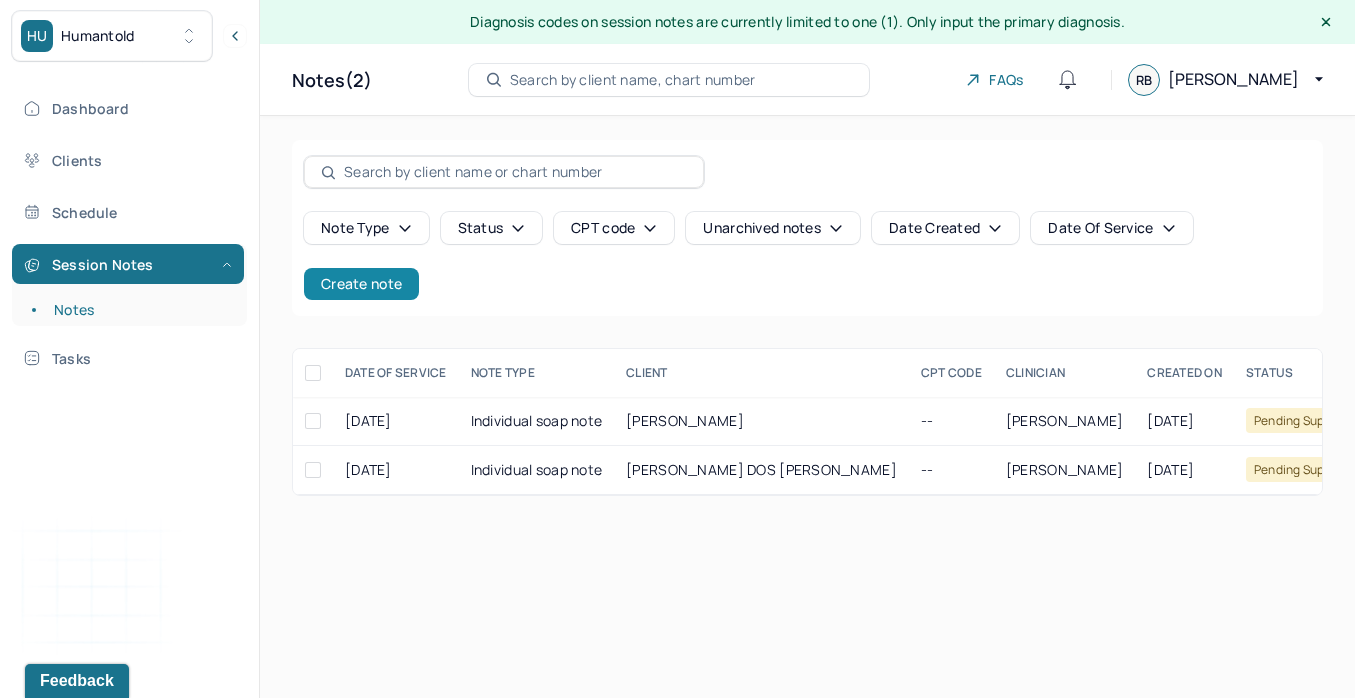 click on "Create note" at bounding box center [361, 284] 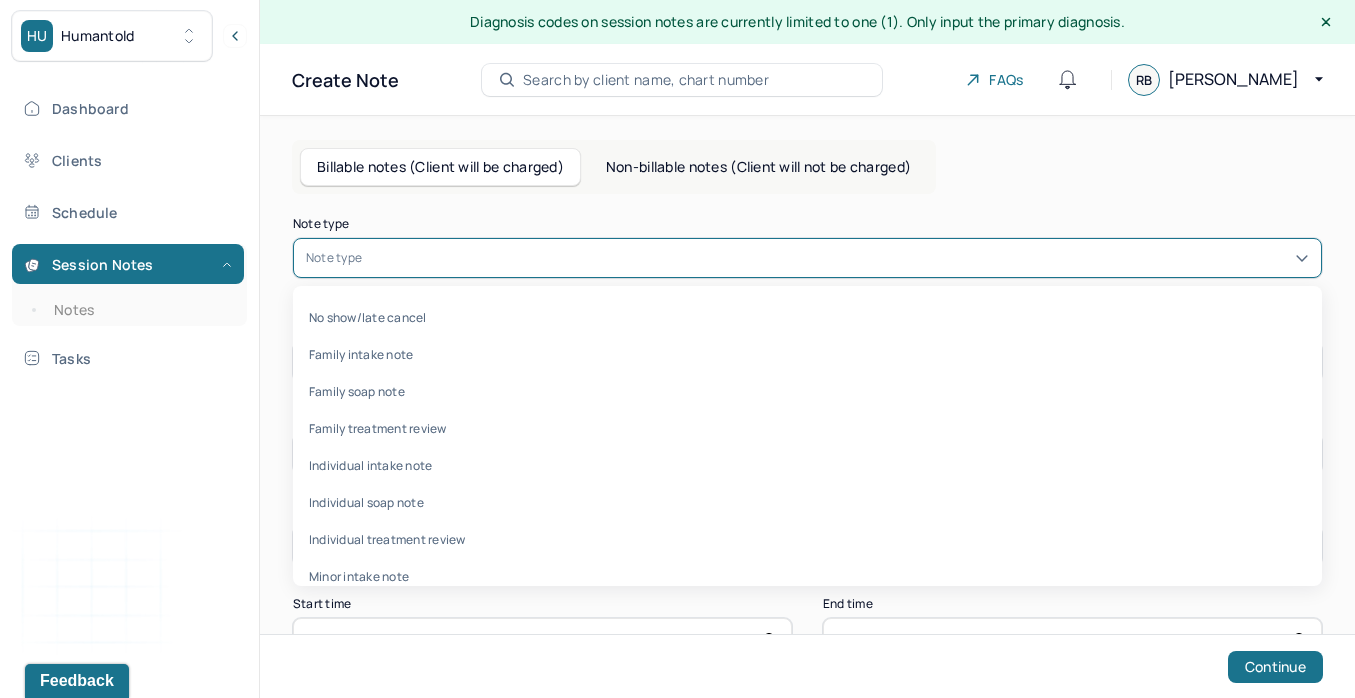 click on "Note type" at bounding box center (334, 258) 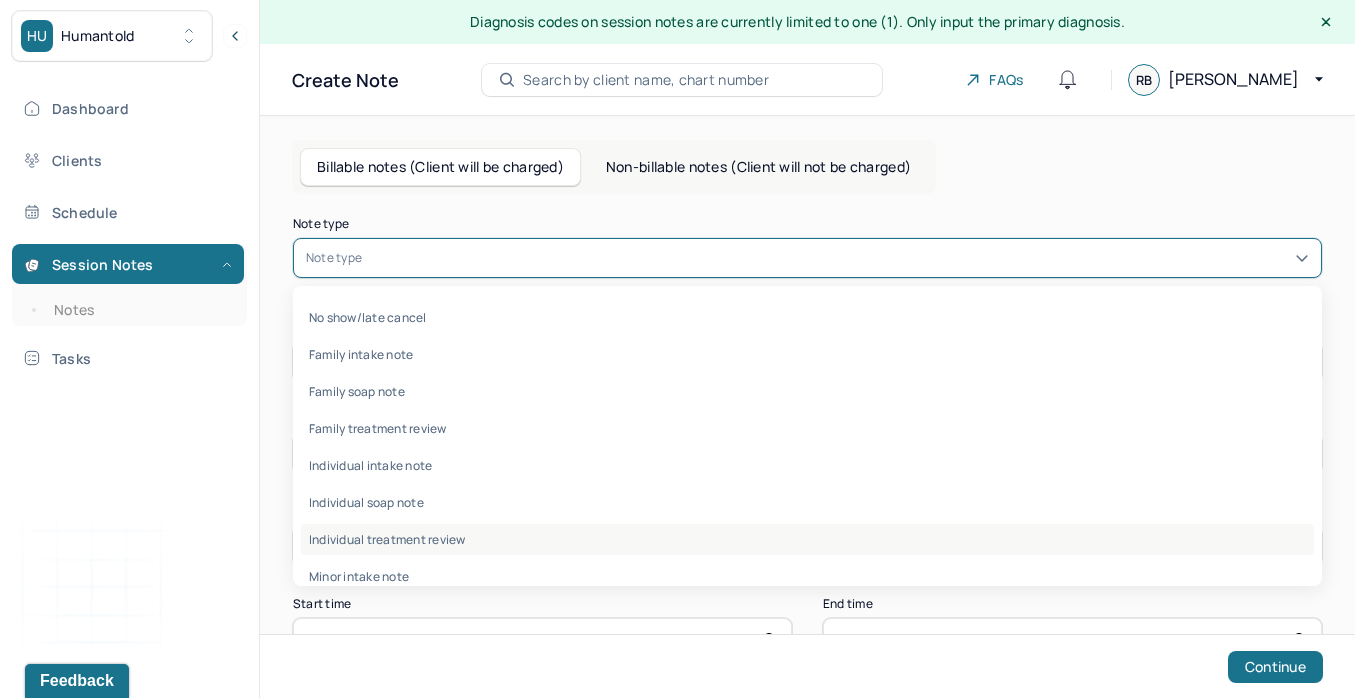 click on "Individual treatment review" at bounding box center (807, 539) 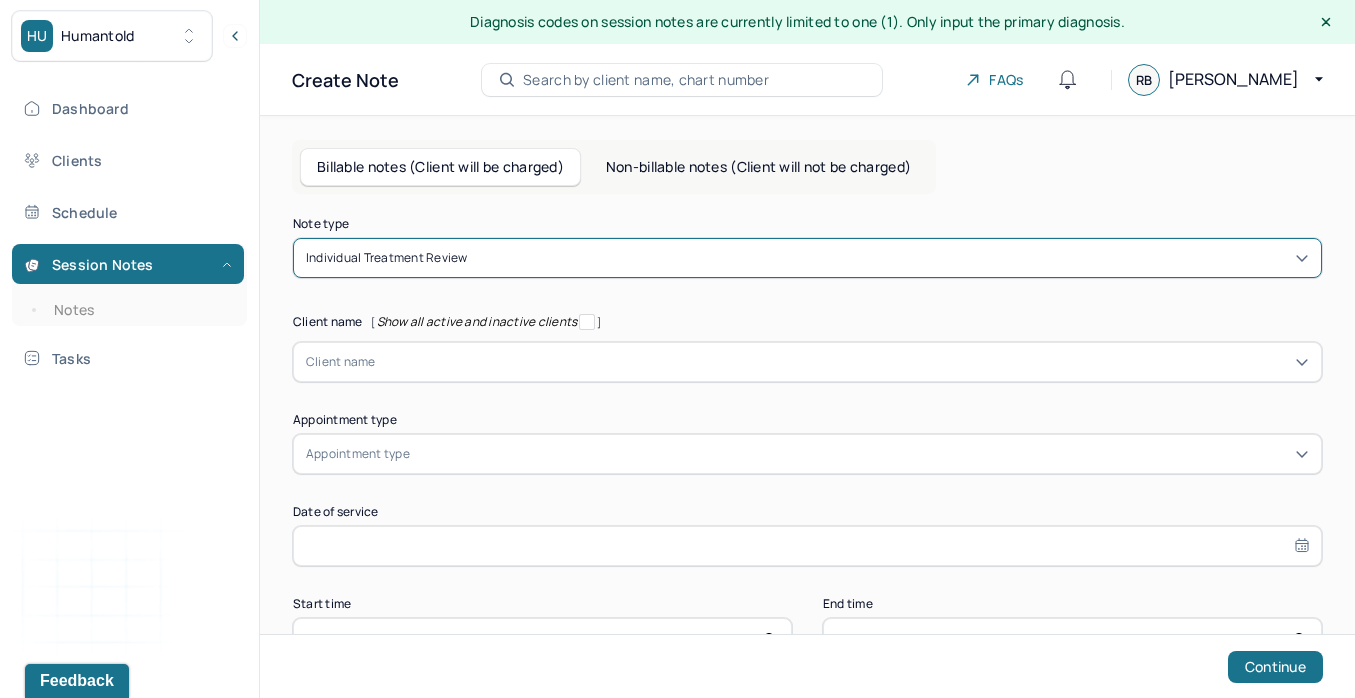 click at bounding box center [842, 362] 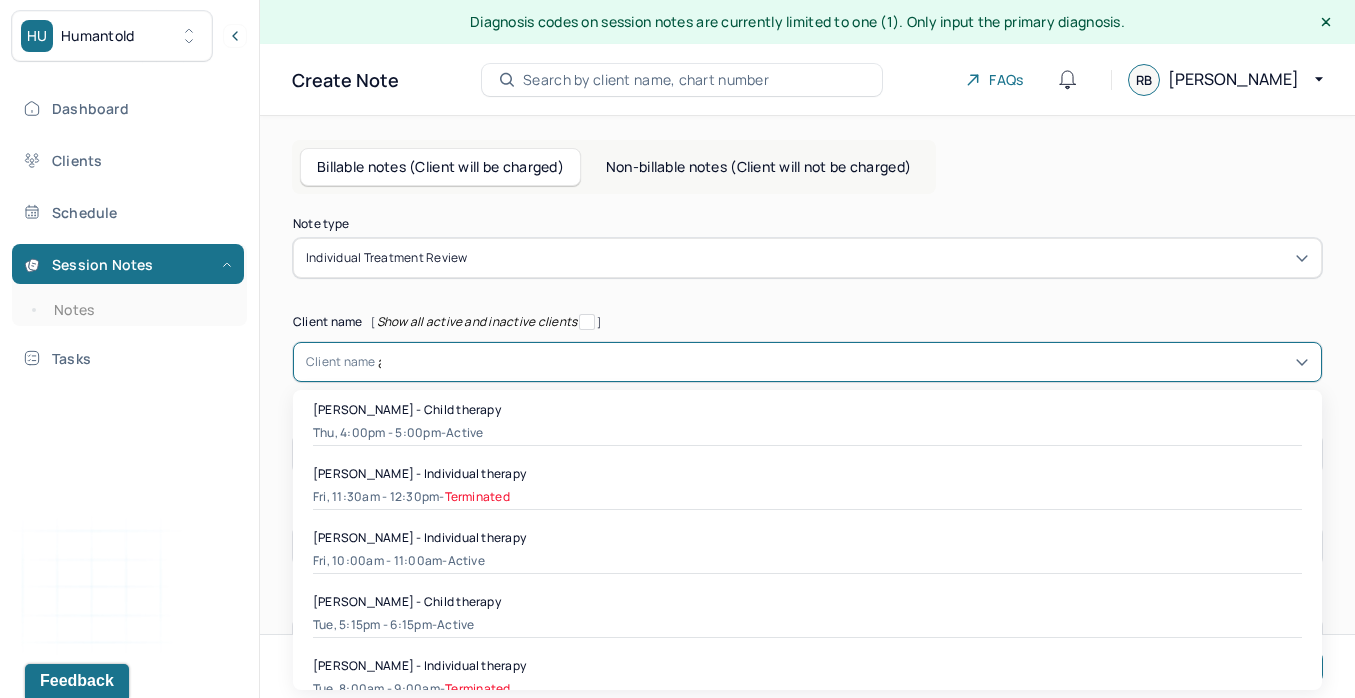 type on "ar" 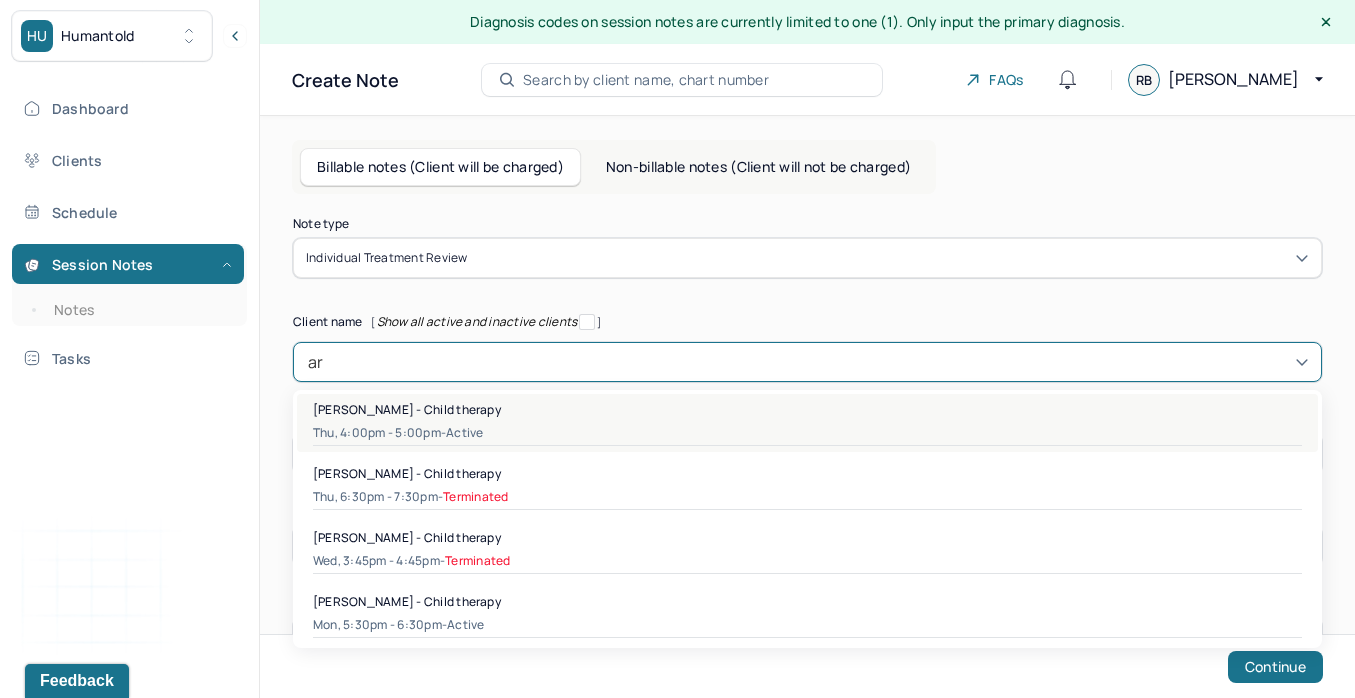 click on "[PERSON_NAME] - Child therapy" at bounding box center (407, 409) 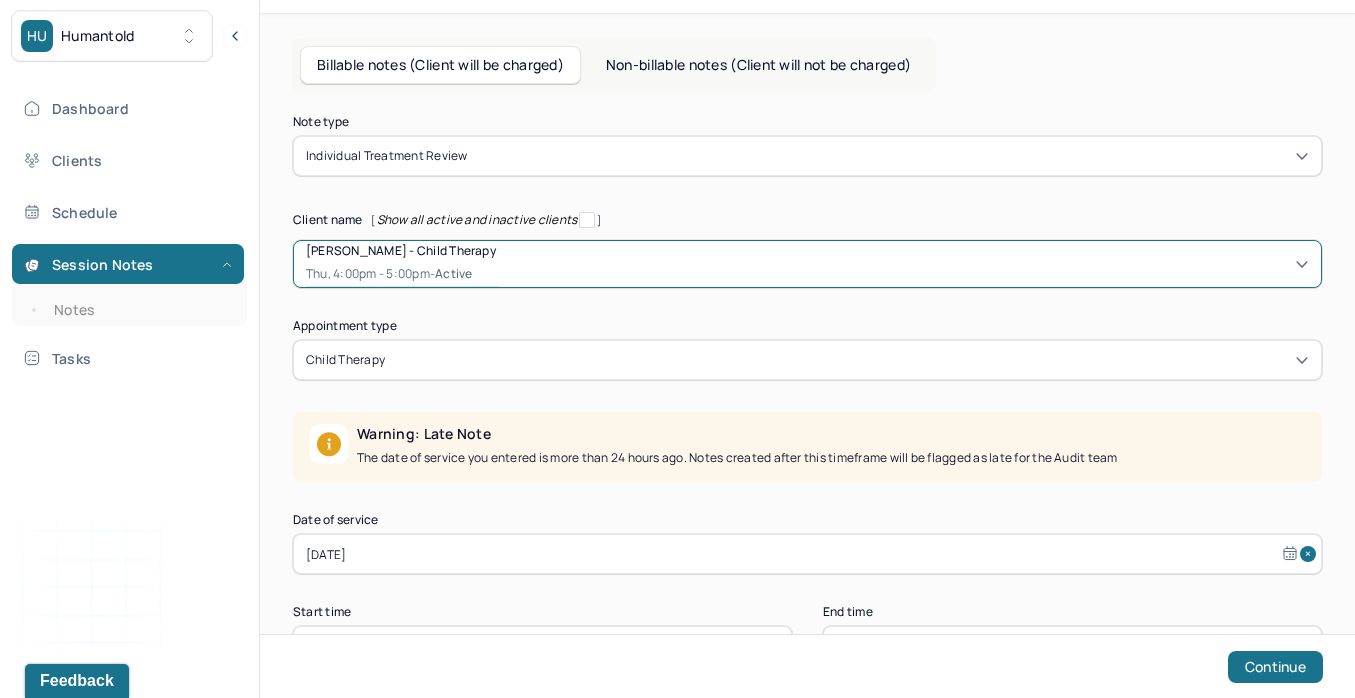 scroll, scrollTop: 175, scrollLeft: 0, axis: vertical 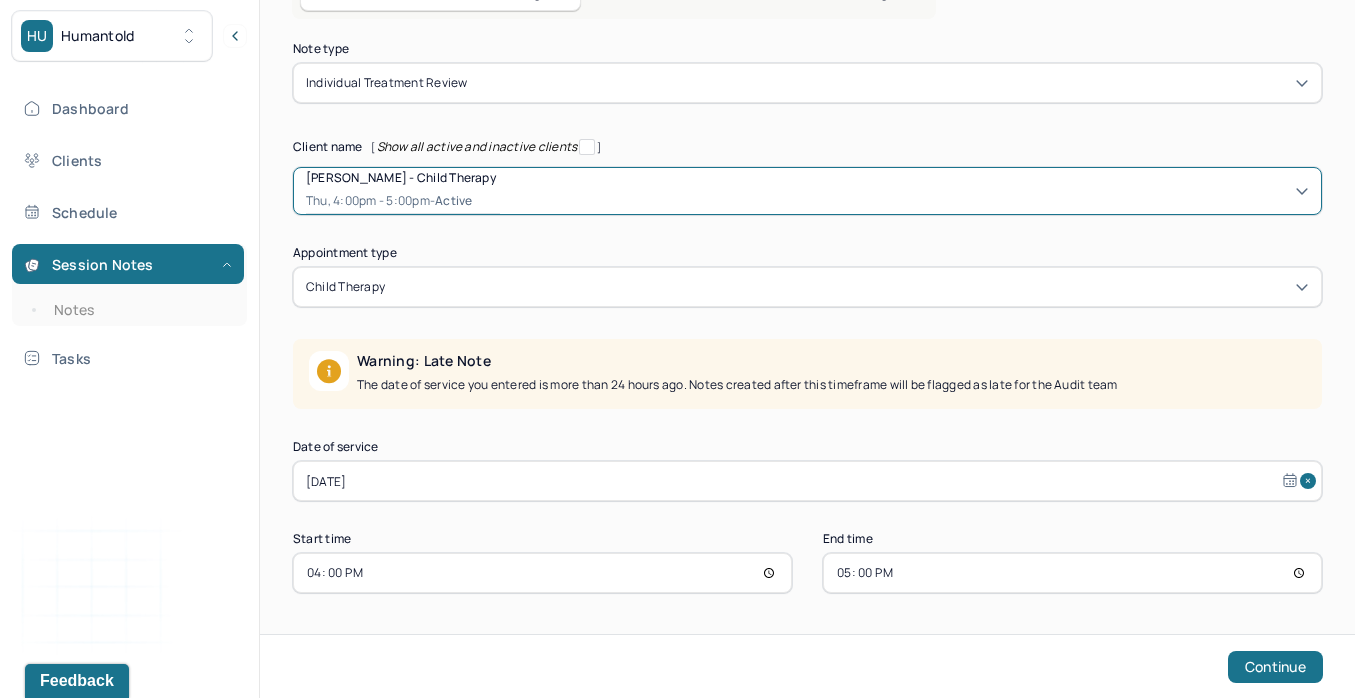select on "6" 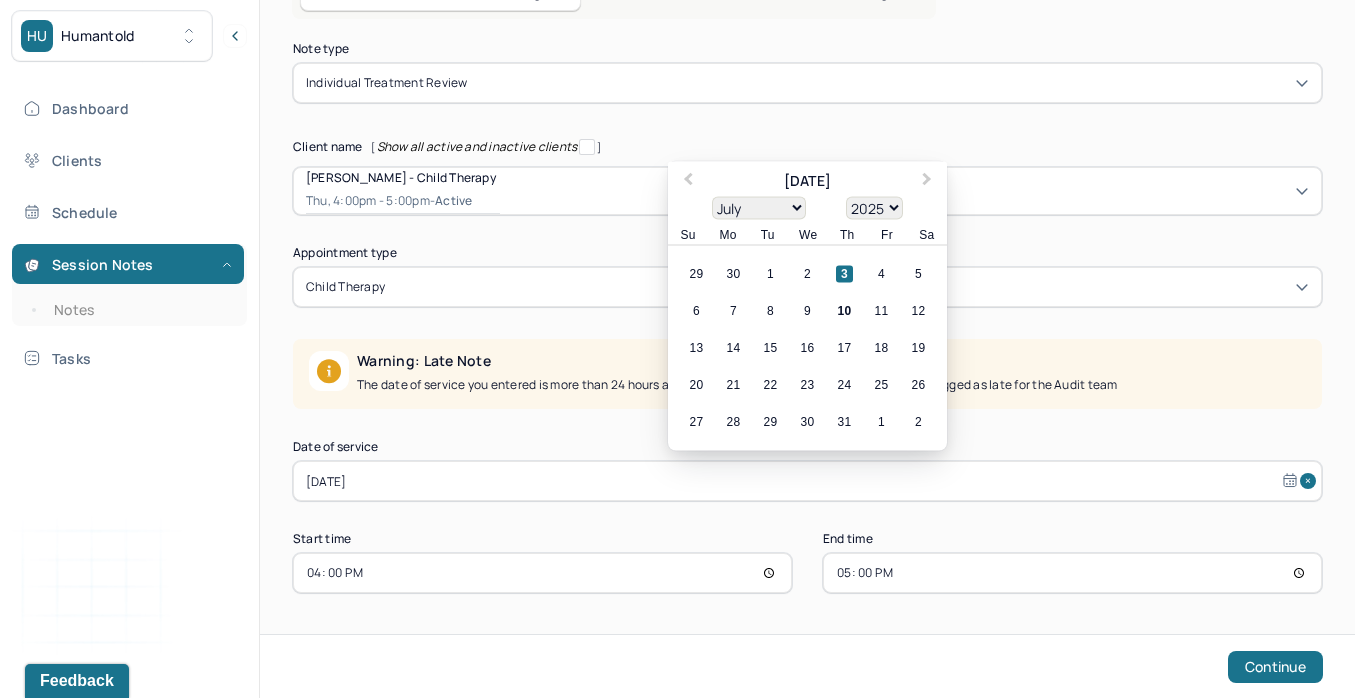 click on "[DATE]" at bounding box center (807, 481) 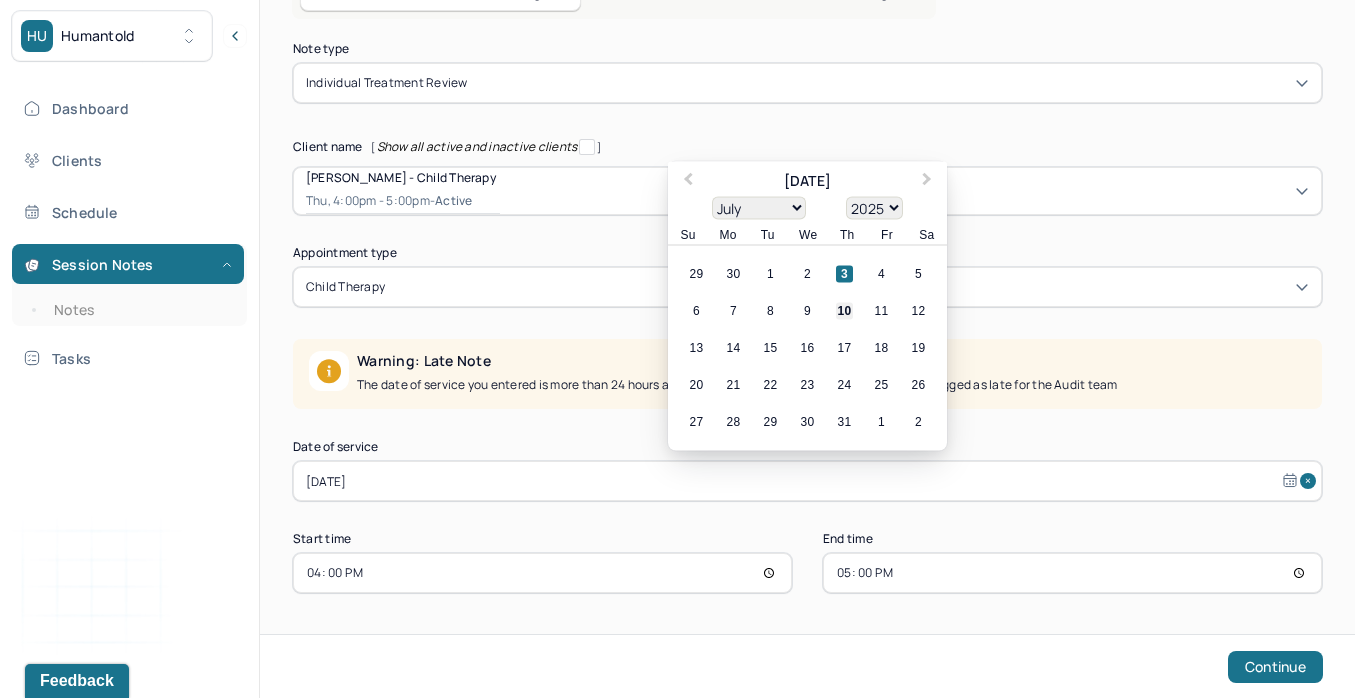 click on "10" at bounding box center [844, 311] 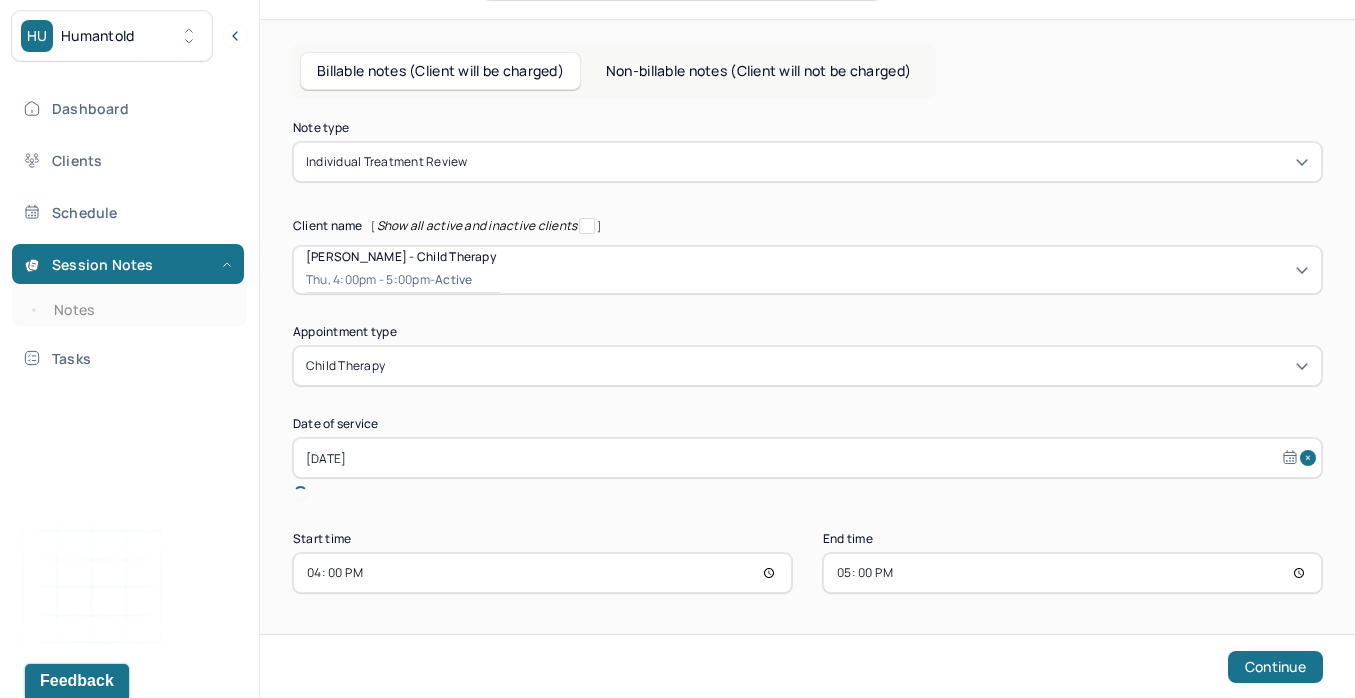 scroll, scrollTop: 73, scrollLeft: 0, axis: vertical 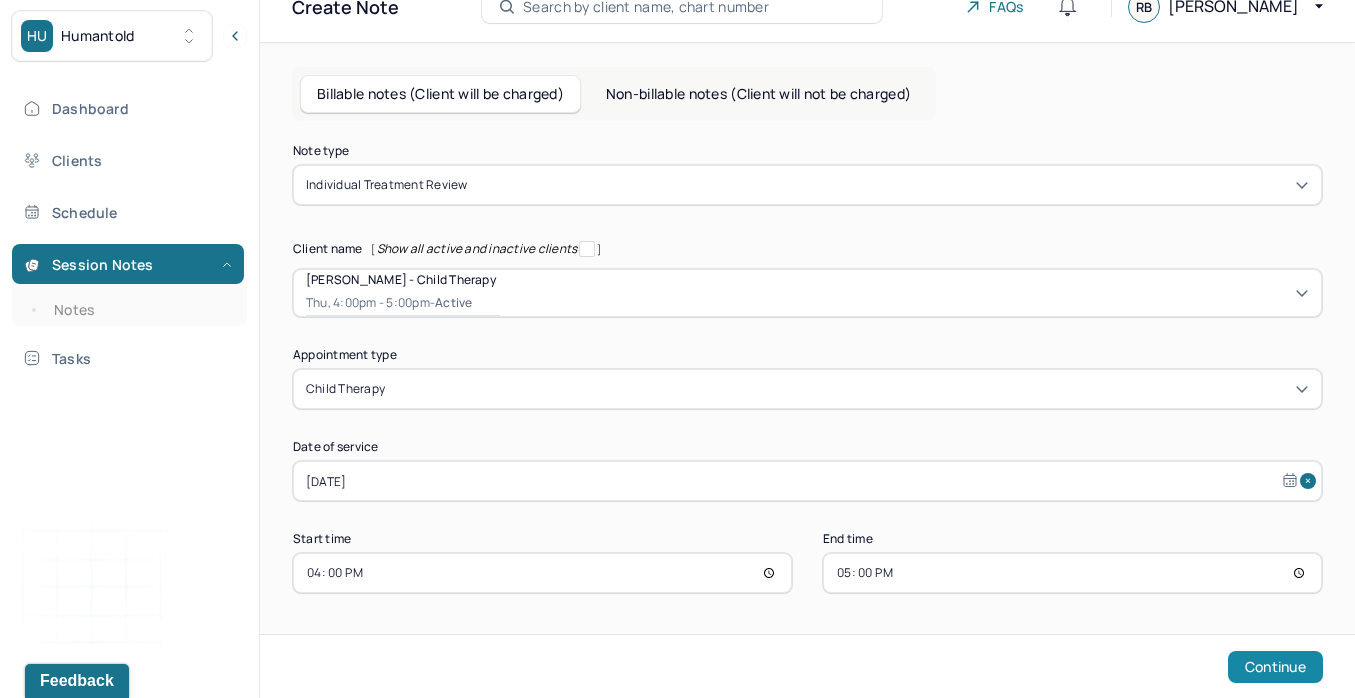 click on "Continue" at bounding box center (1275, 667) 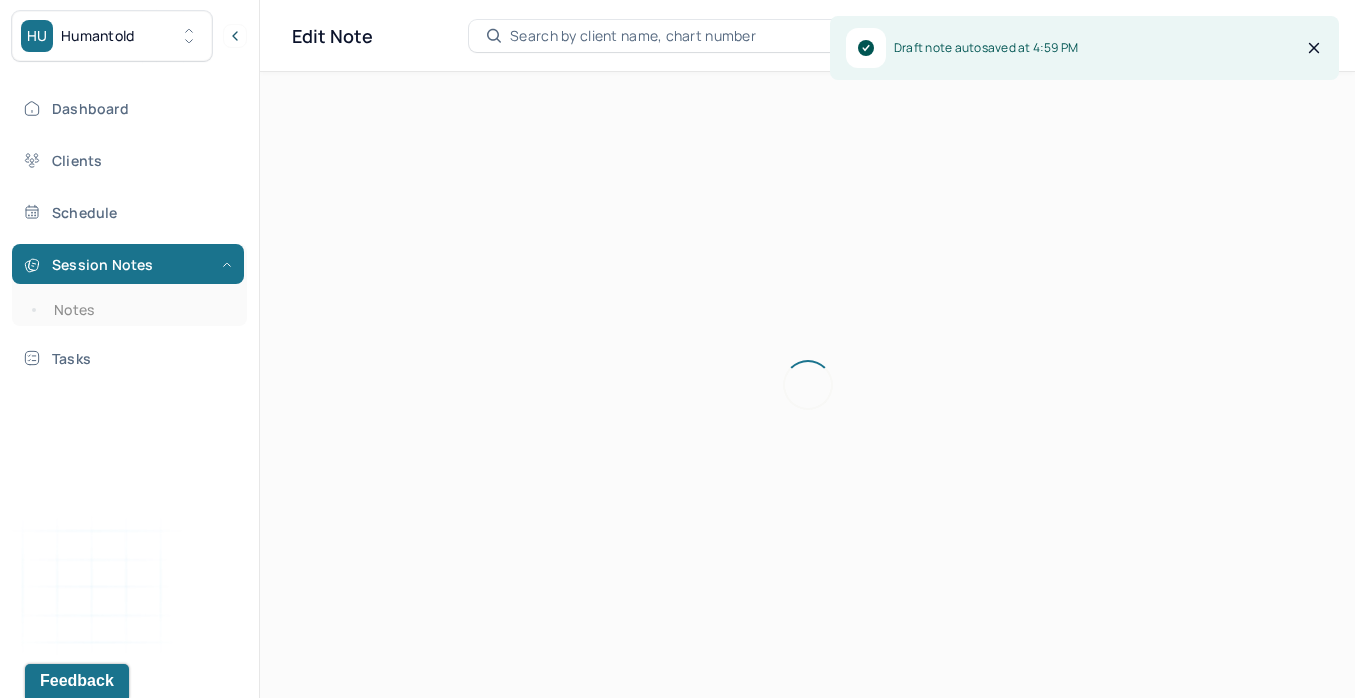 scroll, scrollTop: 36, scrollLeft: 0, axis: vertical 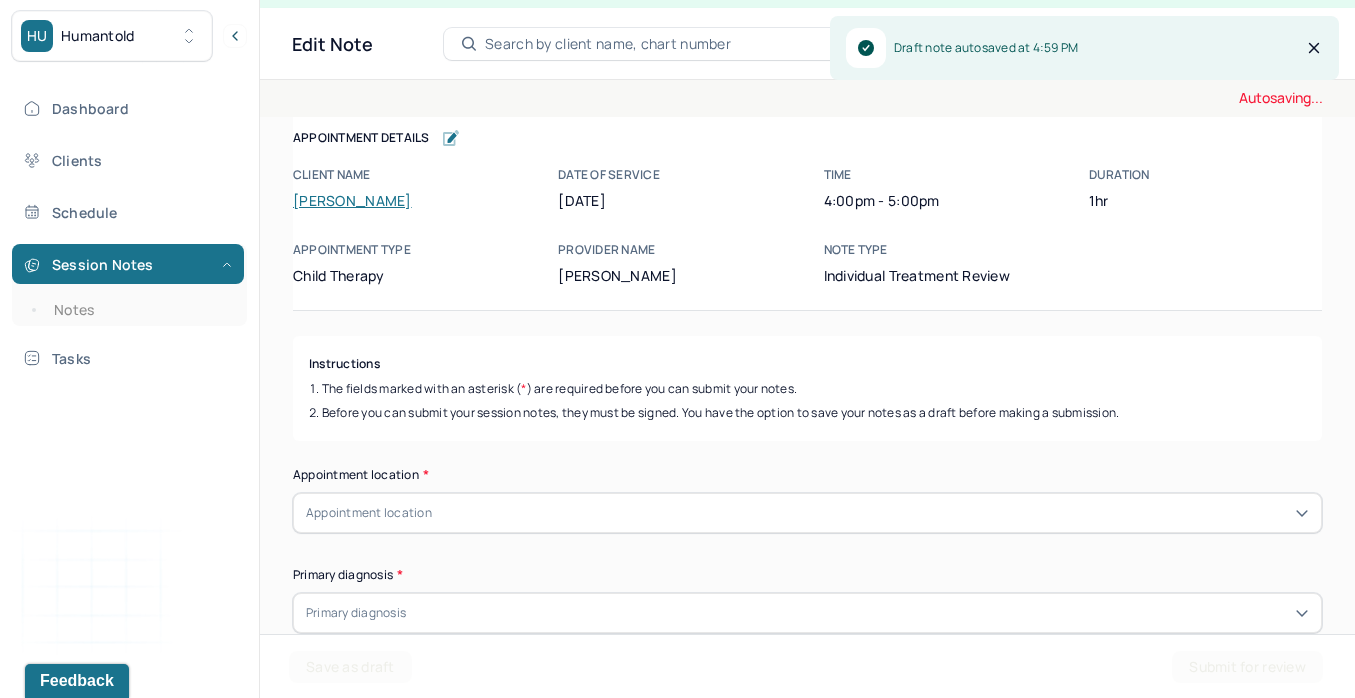 click on "Appointment location" at bounding box center [807, 513] 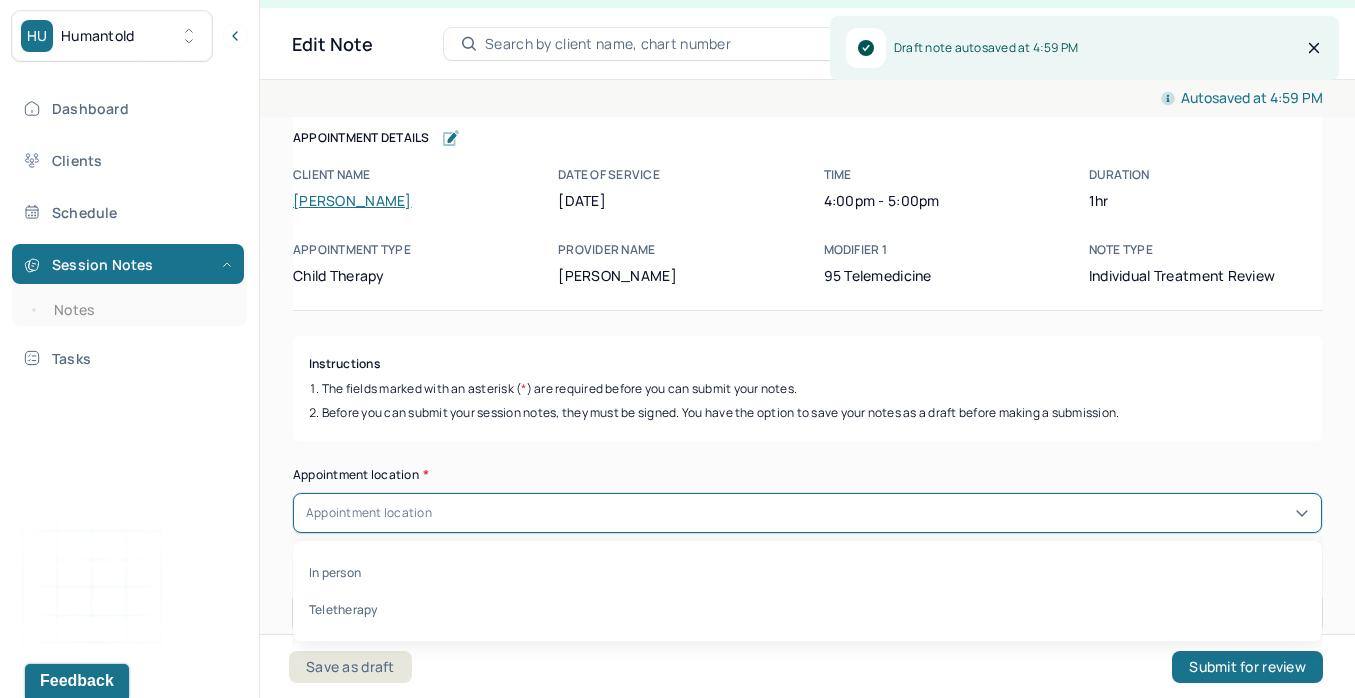 click on "In person Teletherapy" at bounding box center (807, 591) 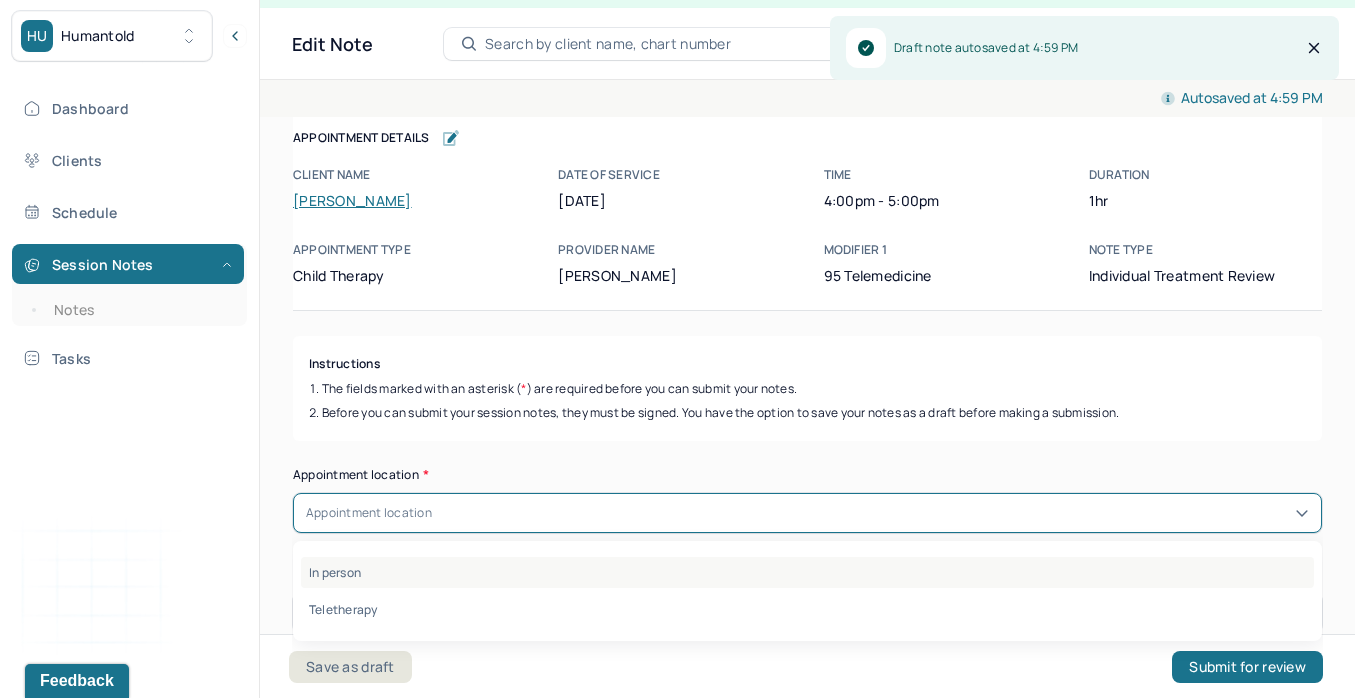 click on "In person" at bounding box center (807, 572) 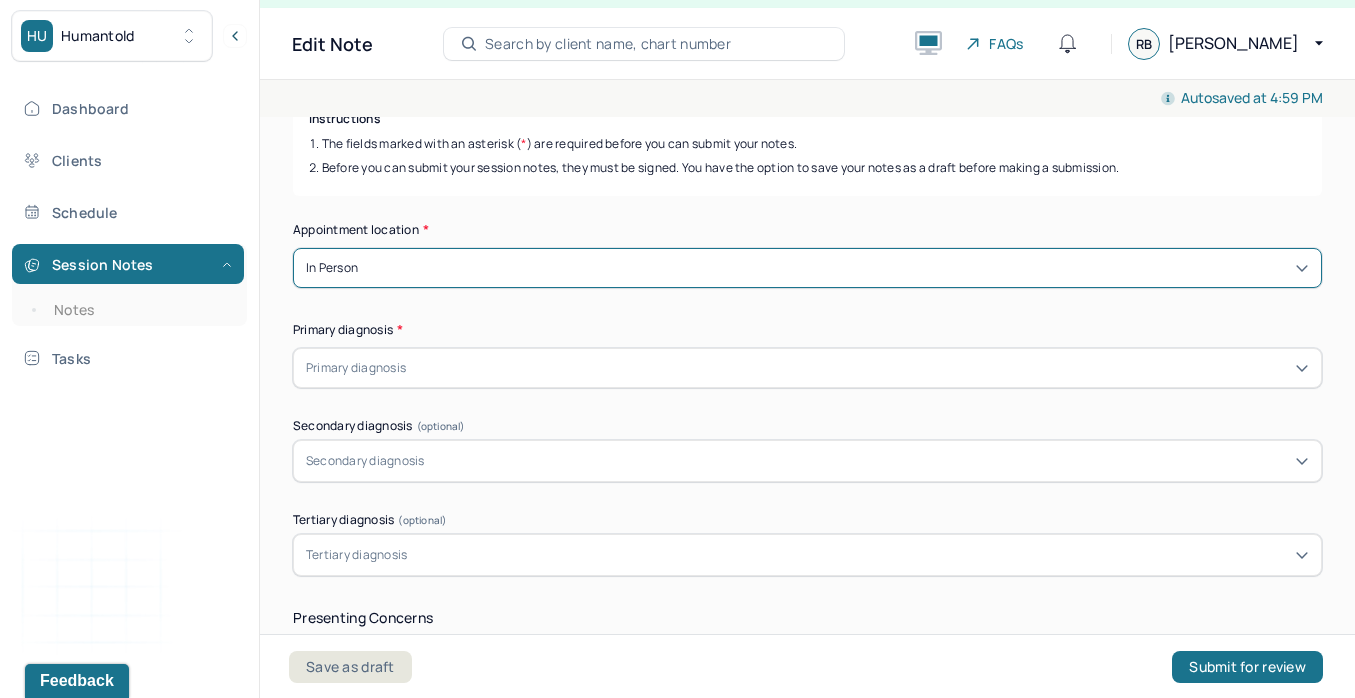 scroll, scrollTop: 246, scrollLeft: 0, axis: vertical 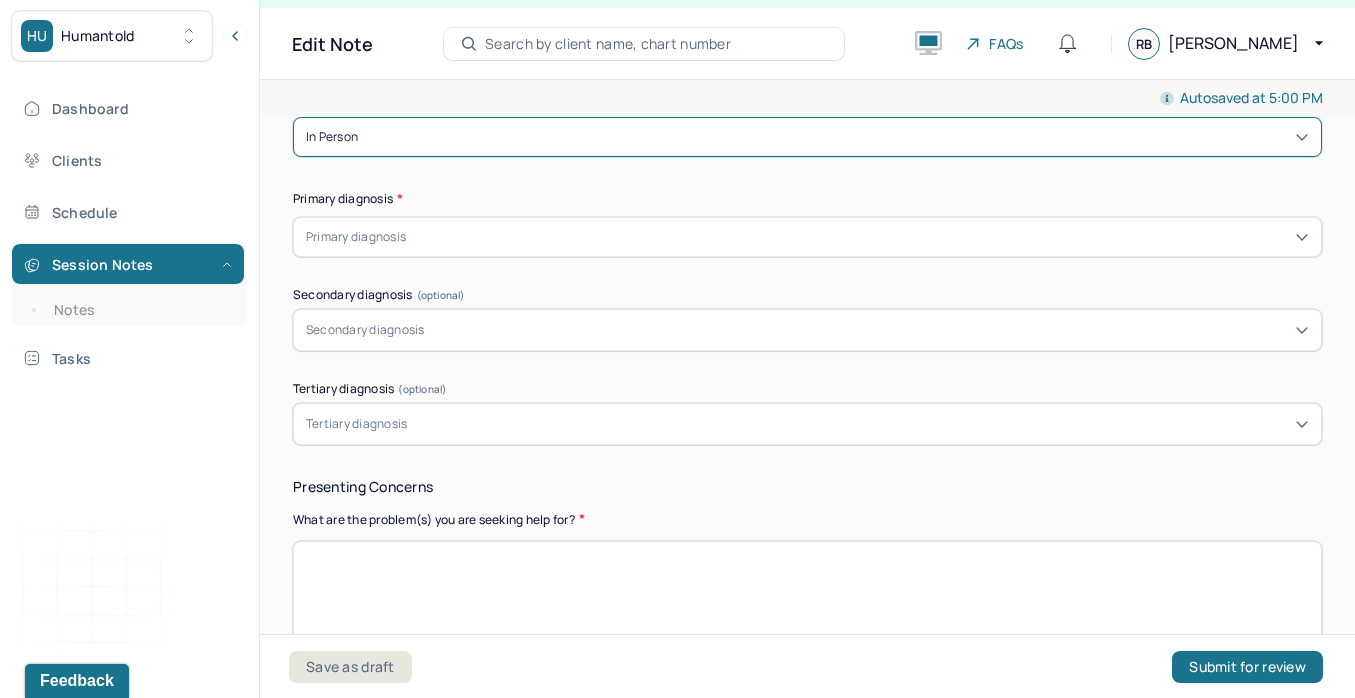 click at bounding box center [859, 237] 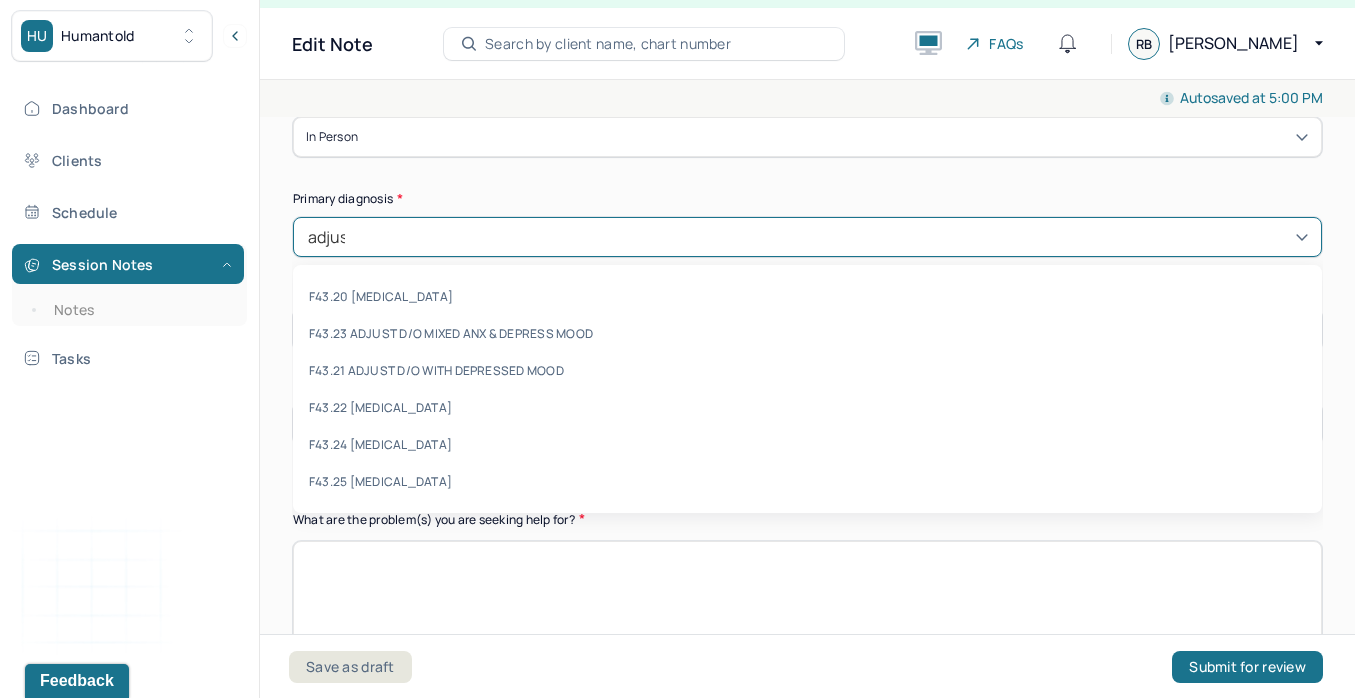 type on "adjust" 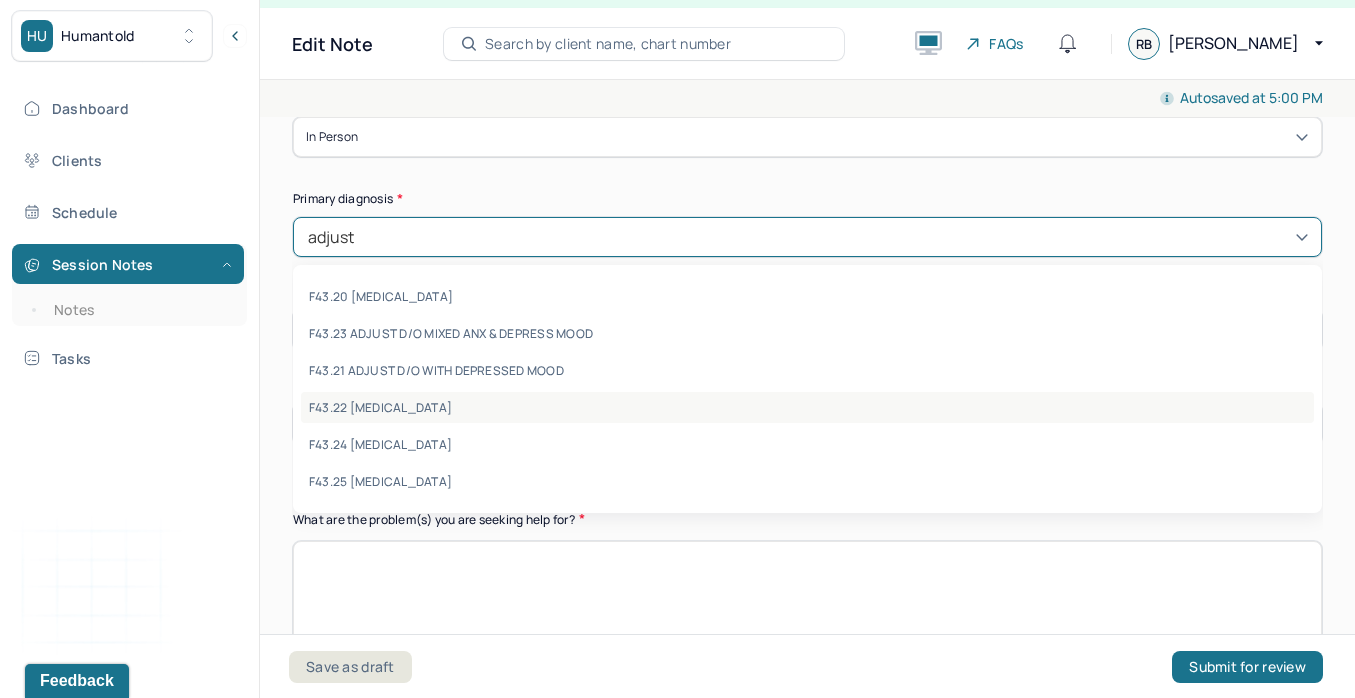 click on "F43.22 [MEDICAL_DATA]" at bounding box center (807, 407) 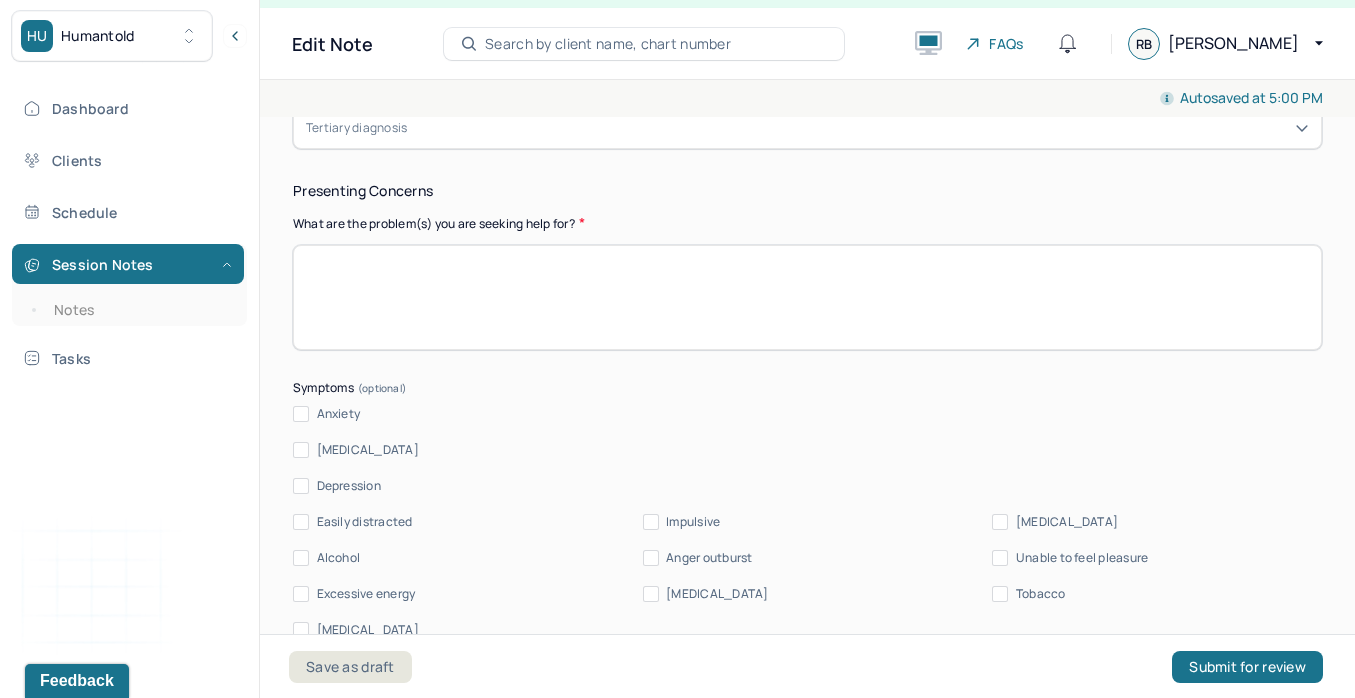 scroll, scrollTop: 675, scrollLeft: 0, axis: vertical 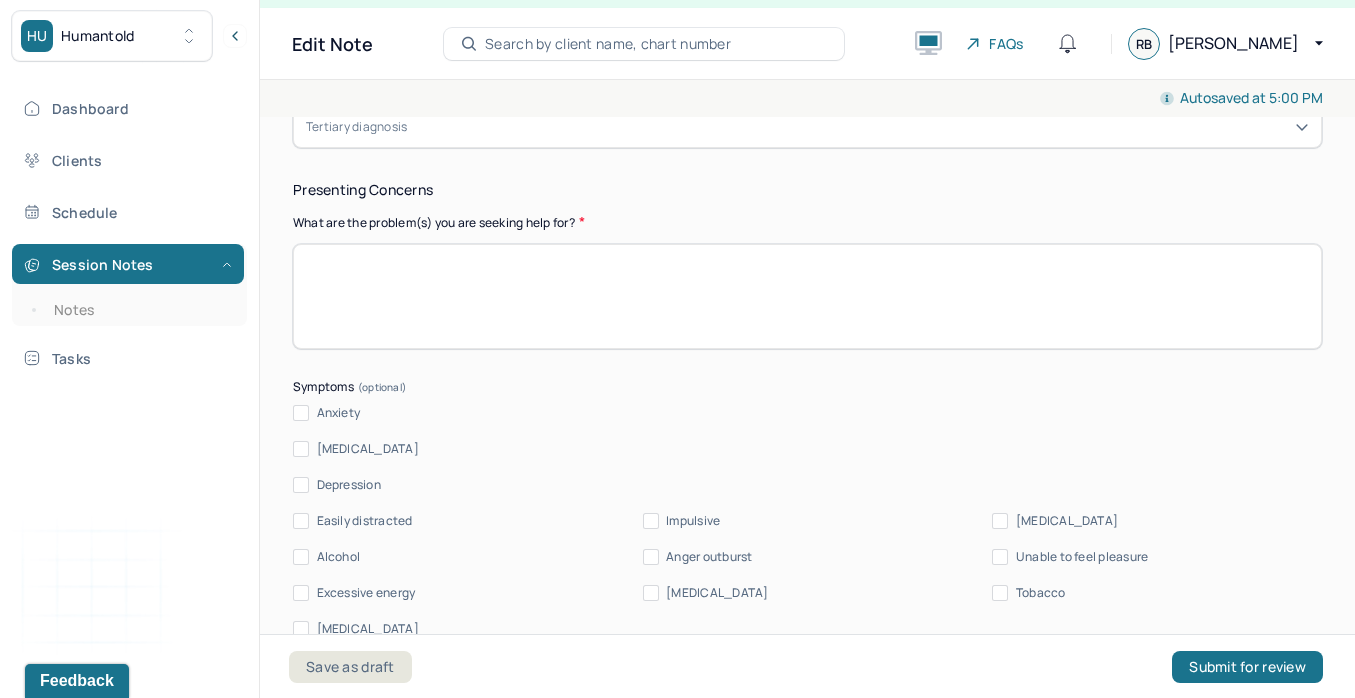 click on "Anxiety" at bounding box center [807, 413] 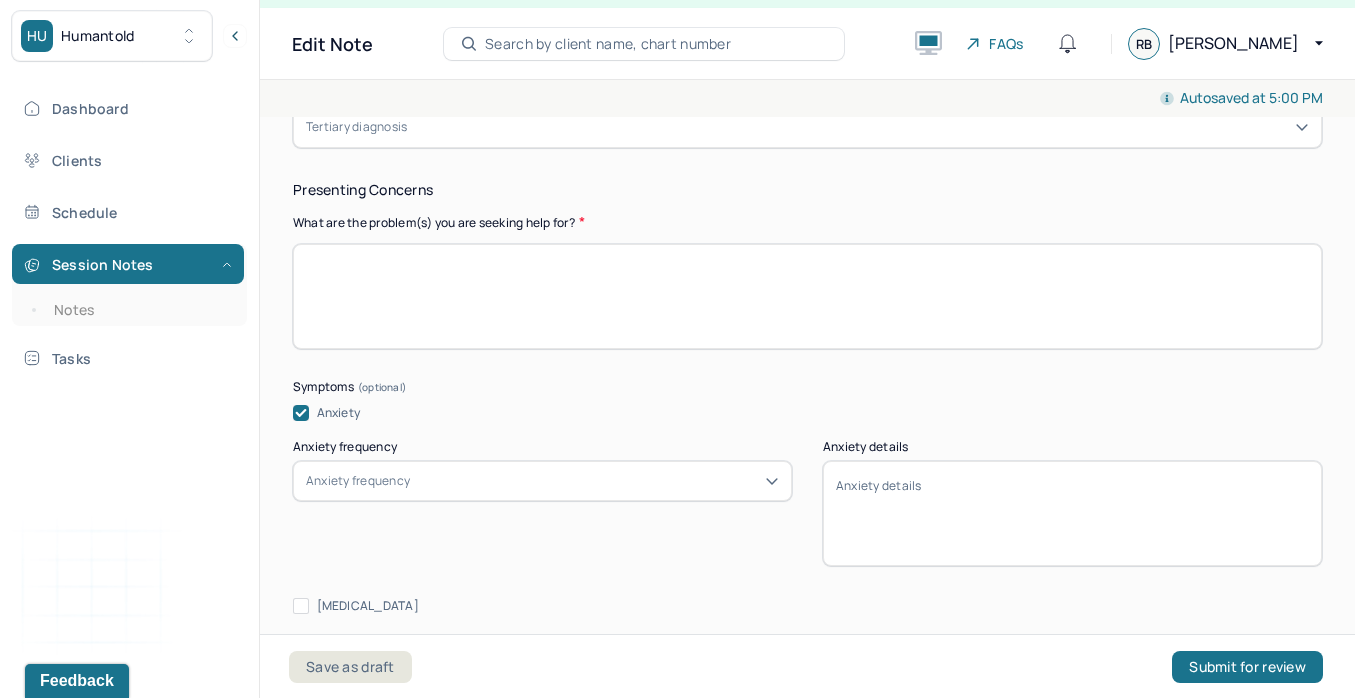 click on "Anxiety frequency" at bounding box center (358, 481) 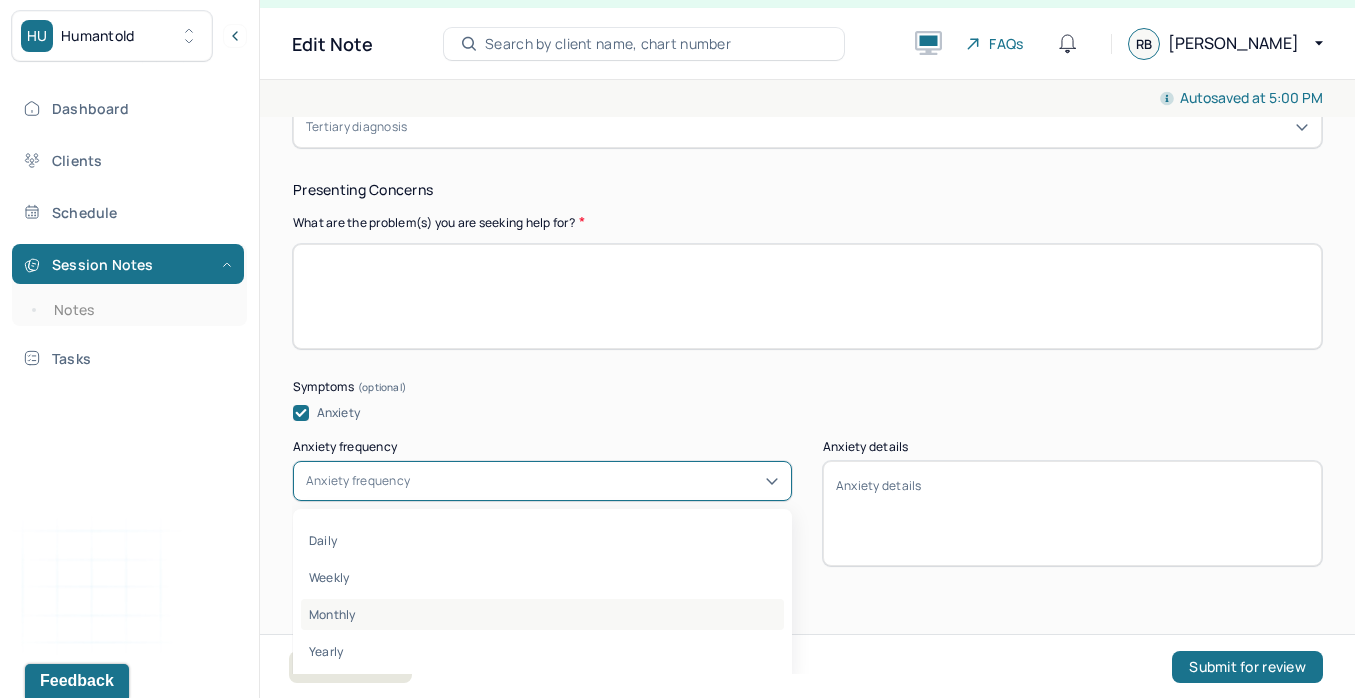 click on "Monthly" at bounding box center [542, 614] 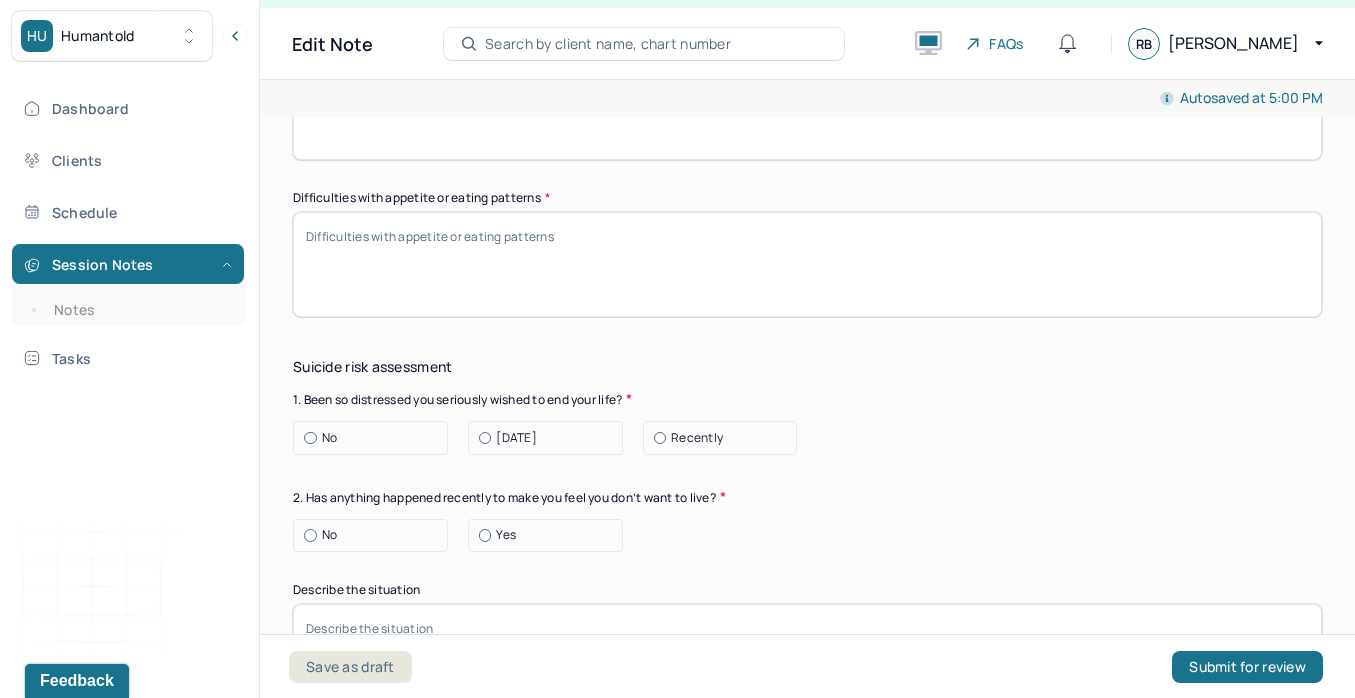 scroll, scrollTop: 1940, scrollLeft: 0, axis: vertical 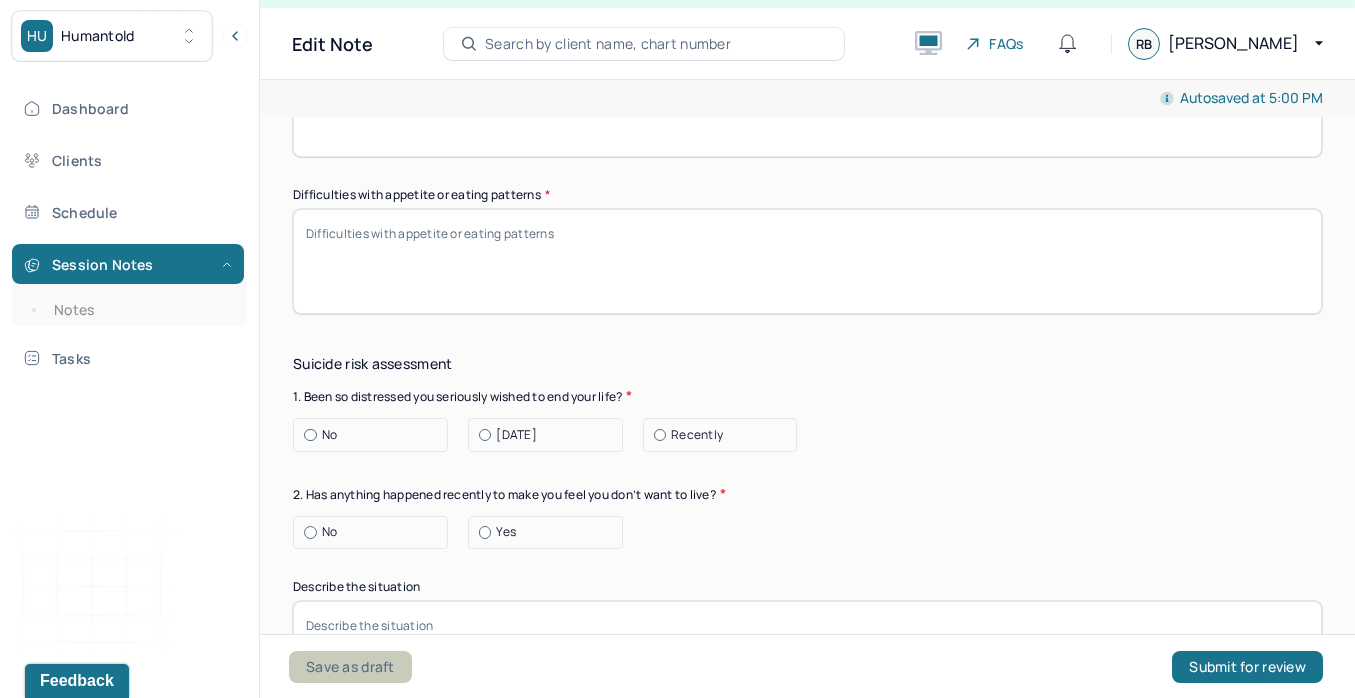 click on "Save as draft" at bounding box center (350, 667) 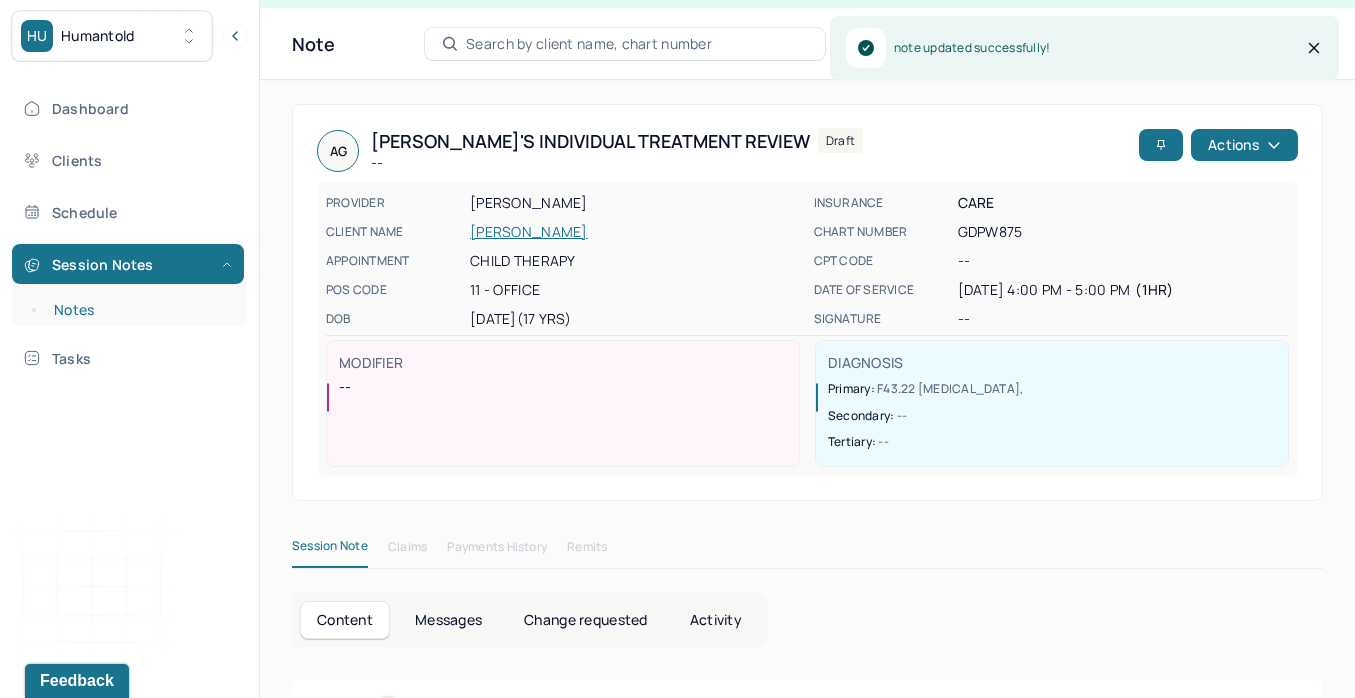 click on "Notes" at bounding box center (139, 310) 